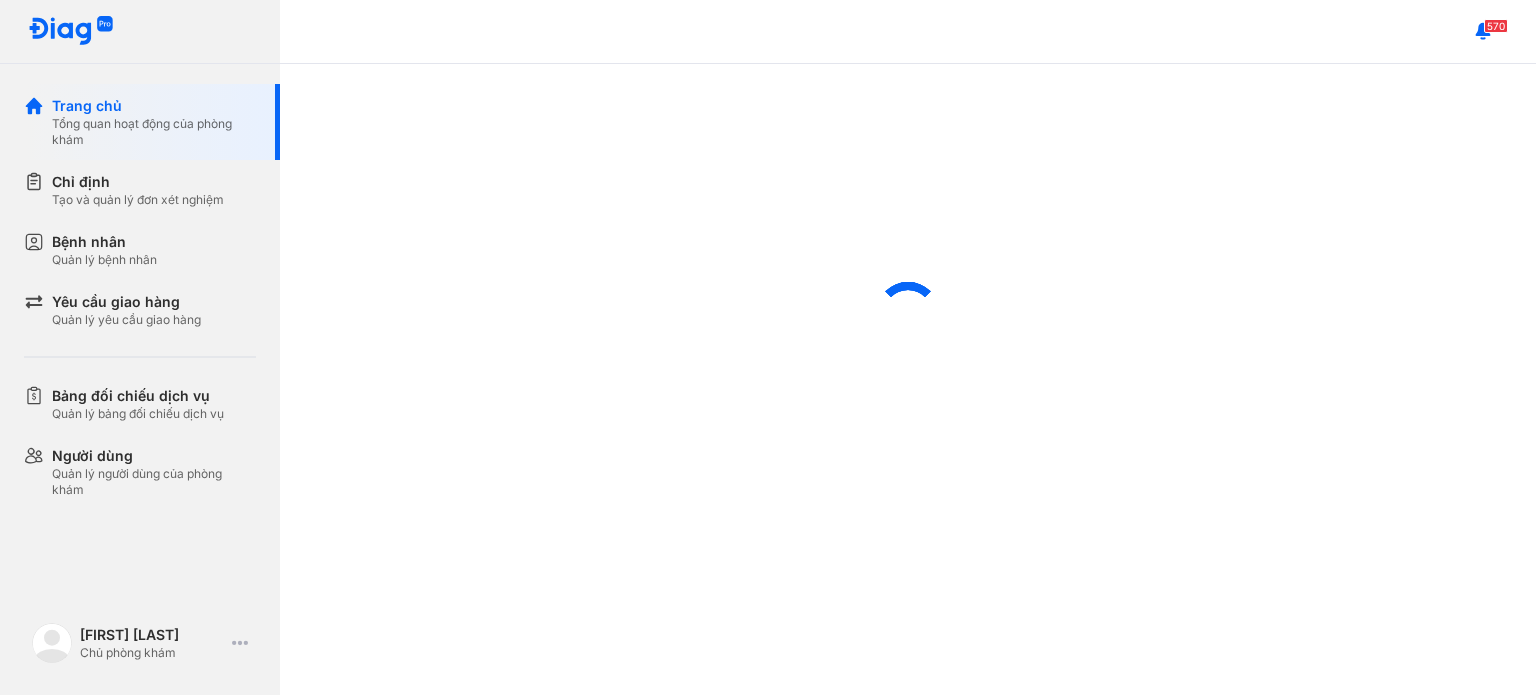 scroll, scrollTop: 0, scrollLeft: 0, axis: both 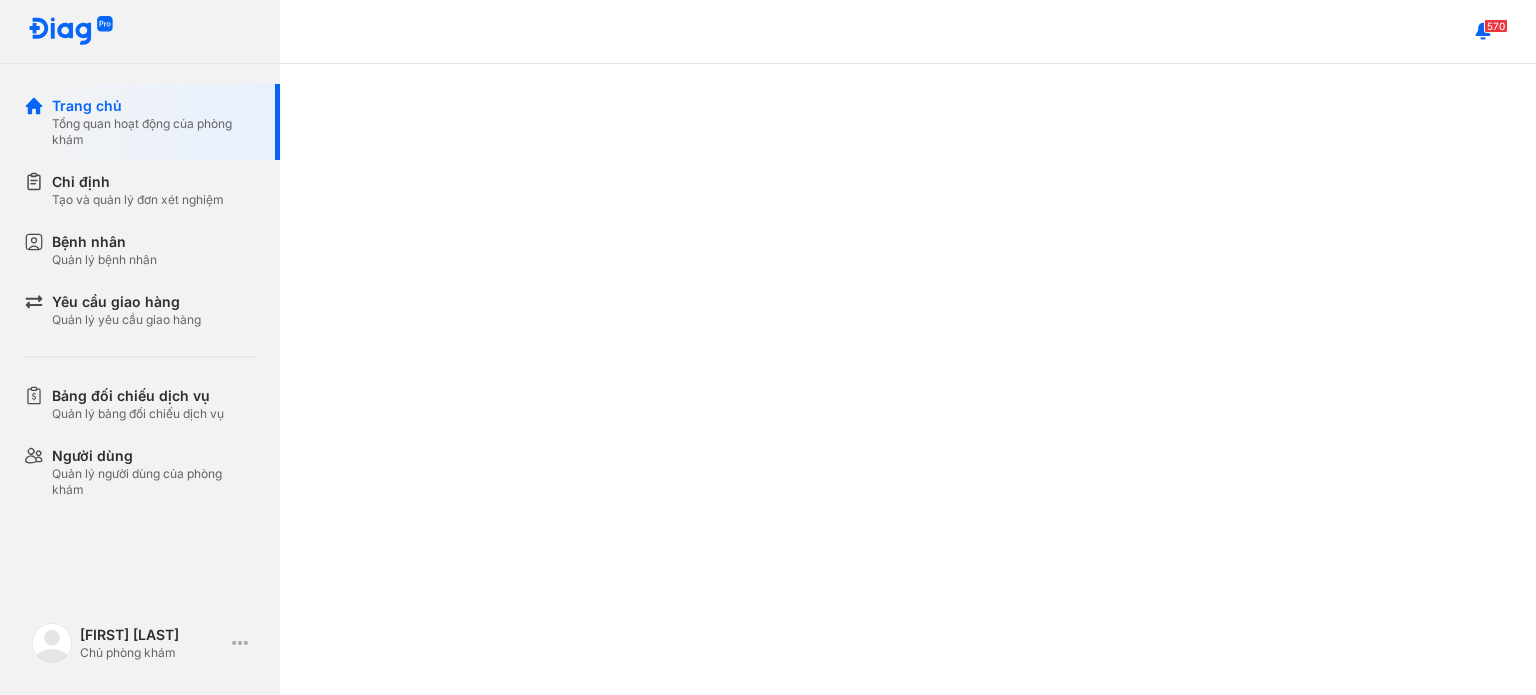 click on "Bệnh nhân" at bounding box center [104, 242] 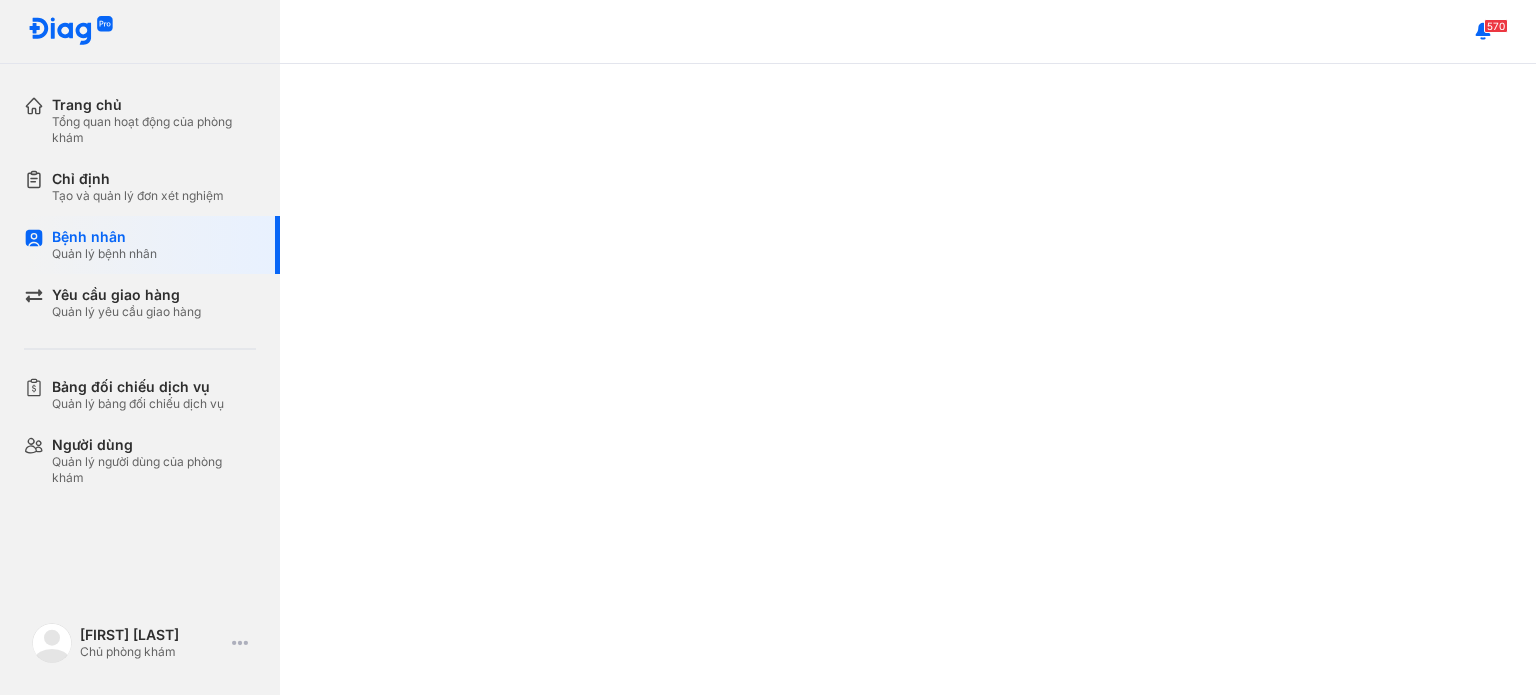 click on "Bệnh nhân" at bounding box center (104, 237) 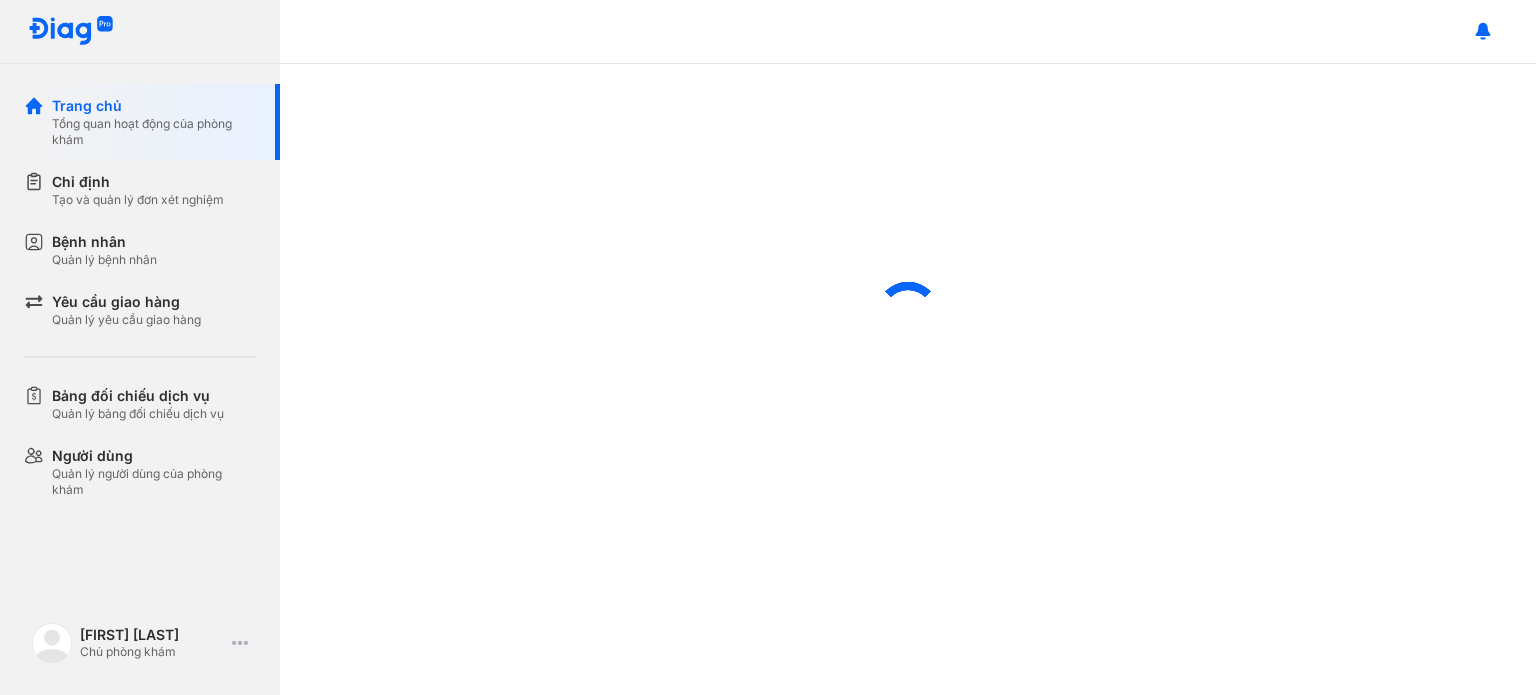 scroll, scrollTop: 0, scrollLeft: 0, axis: both 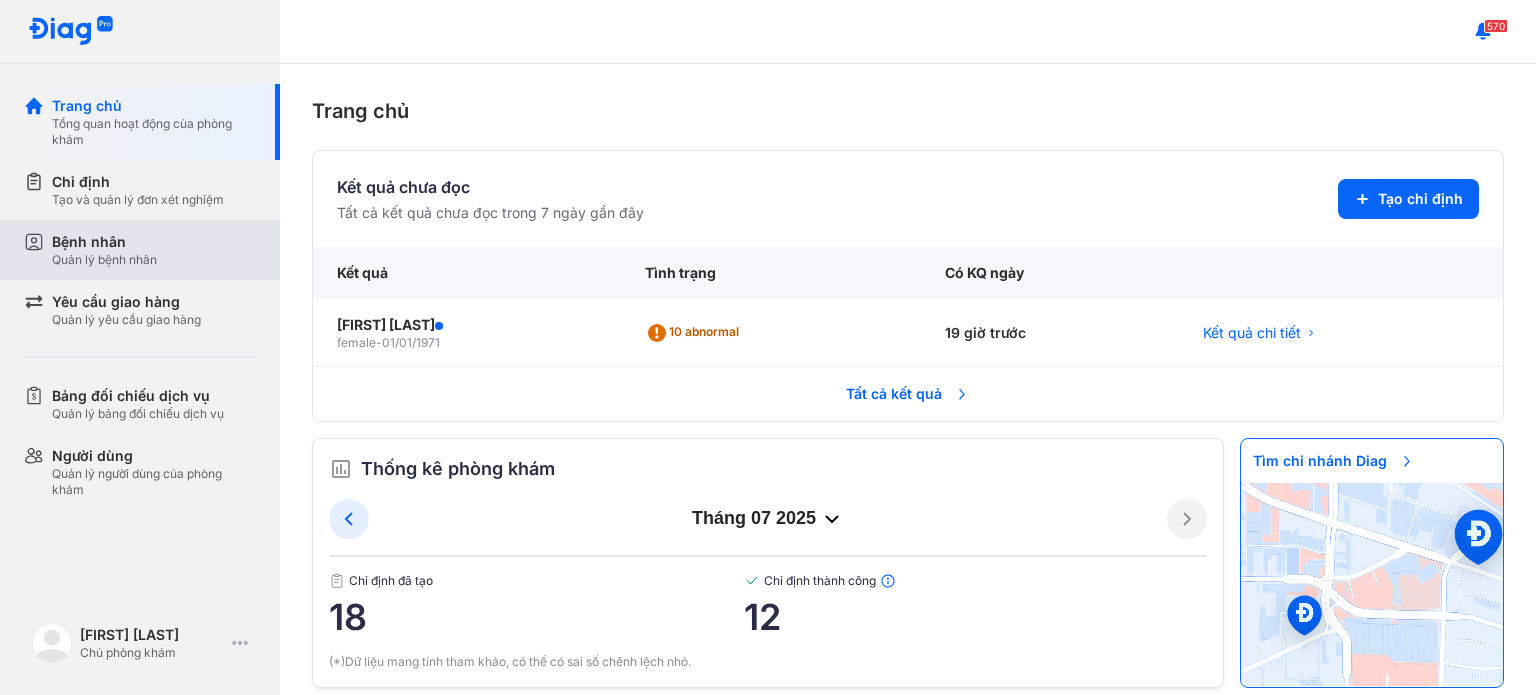click on "Bệnh nhân" at bounding box center (104, 242) 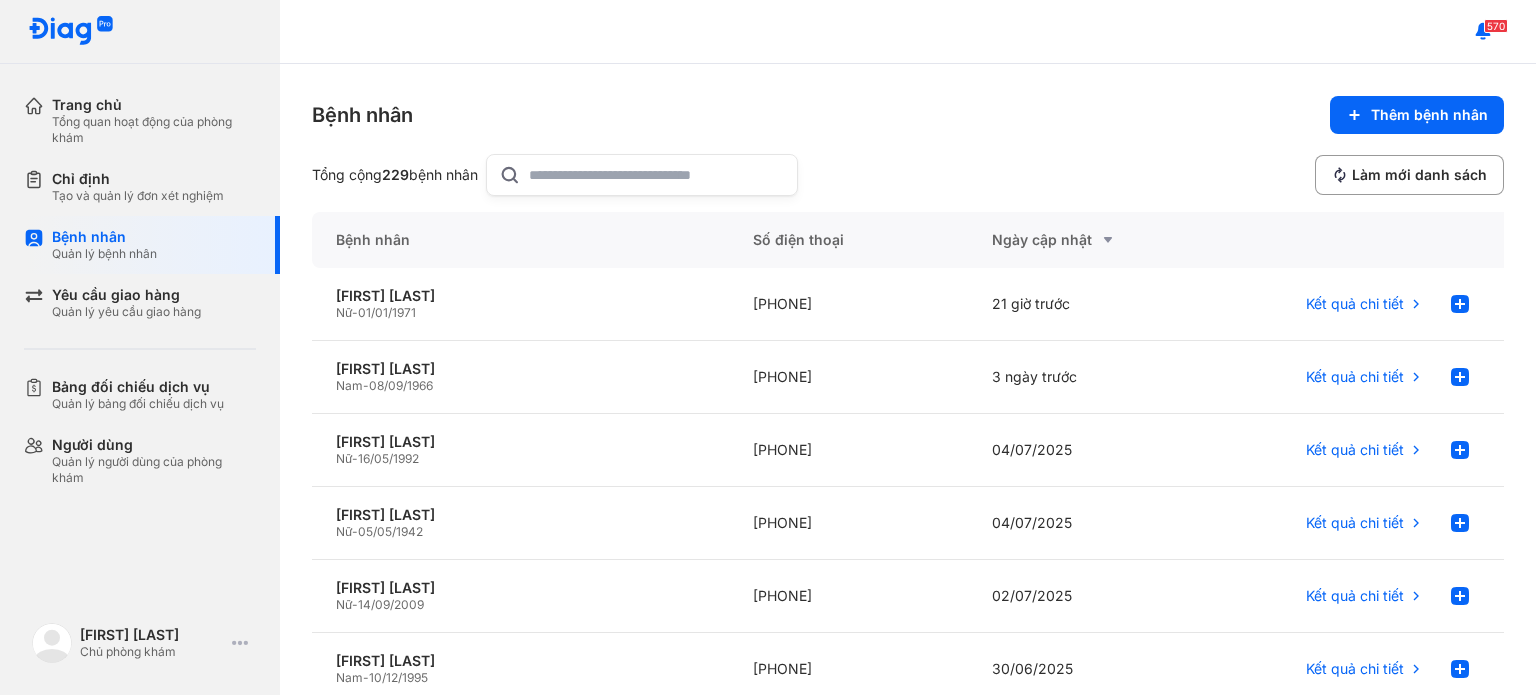 click 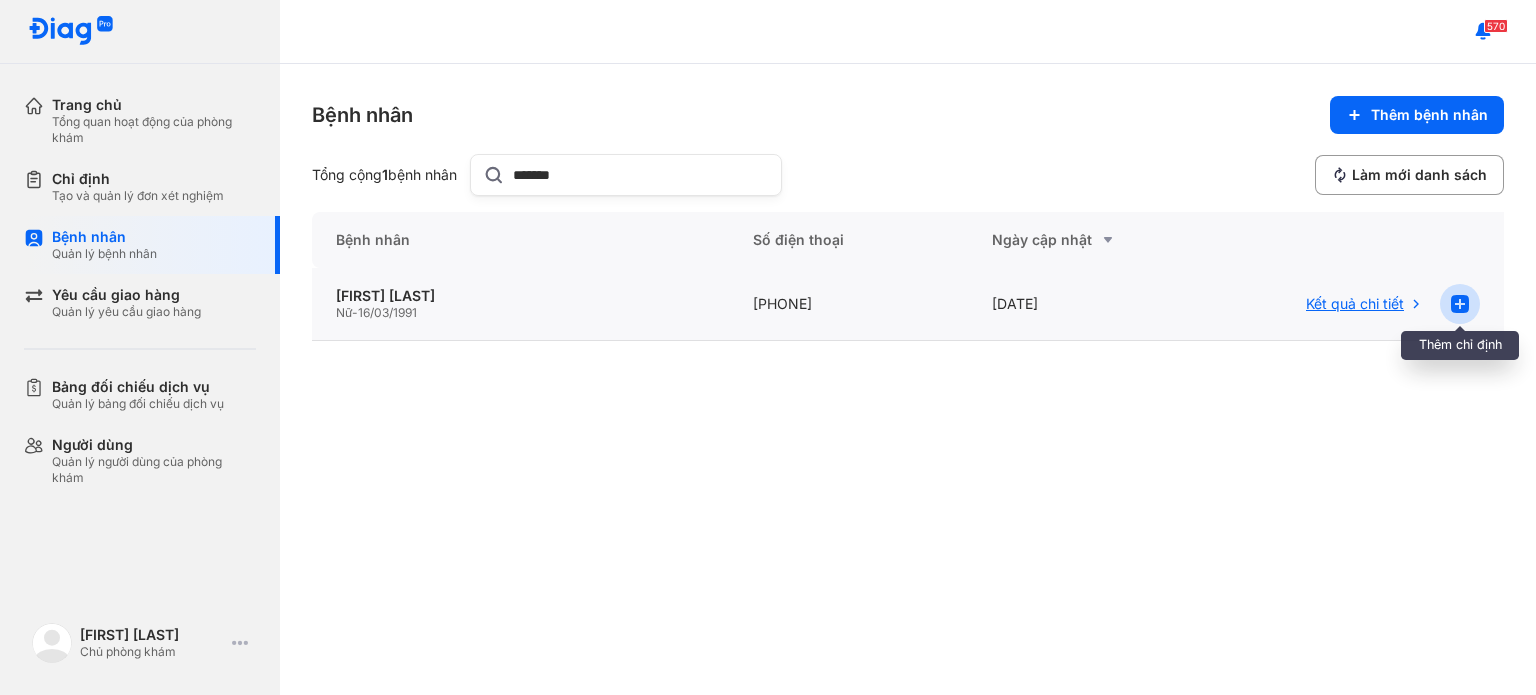 type on "*******" 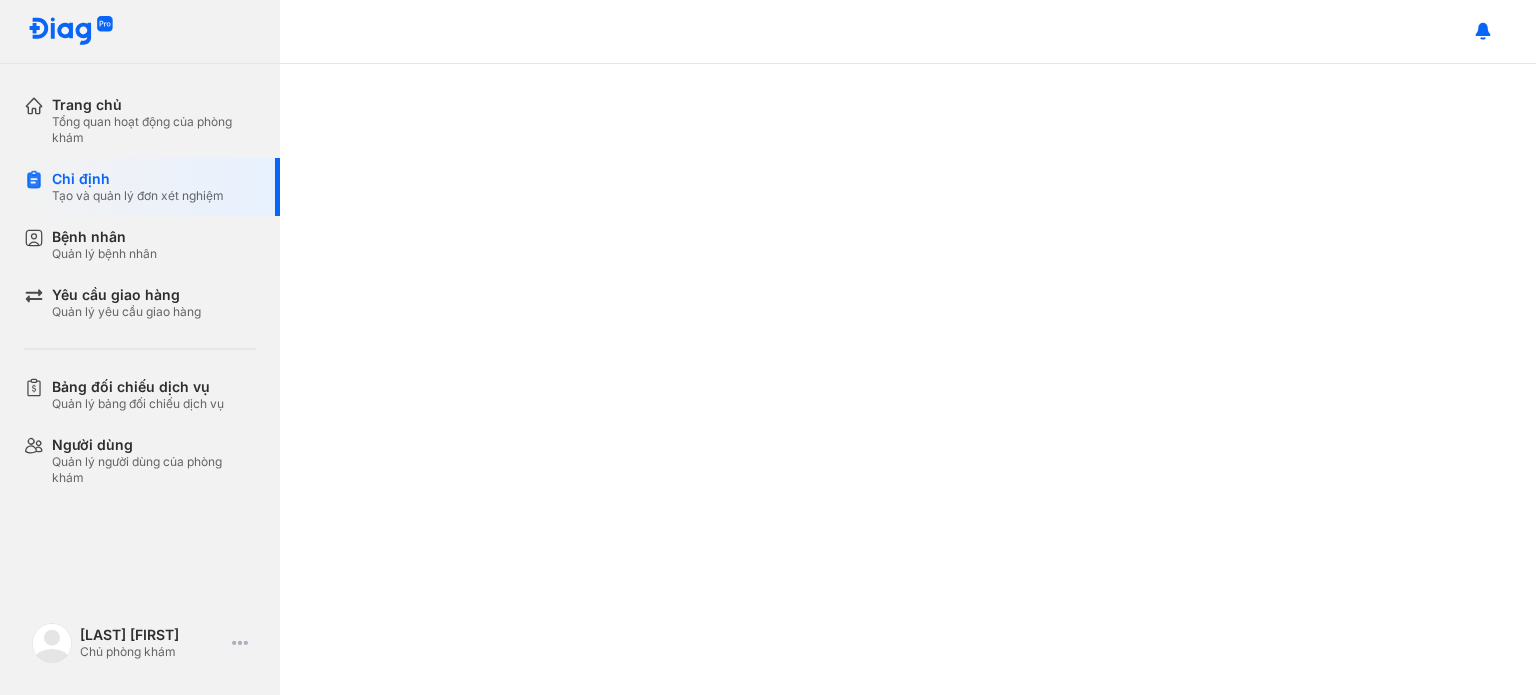 scroll, scrollTop: 0, scrollLeft: 0, axis: both 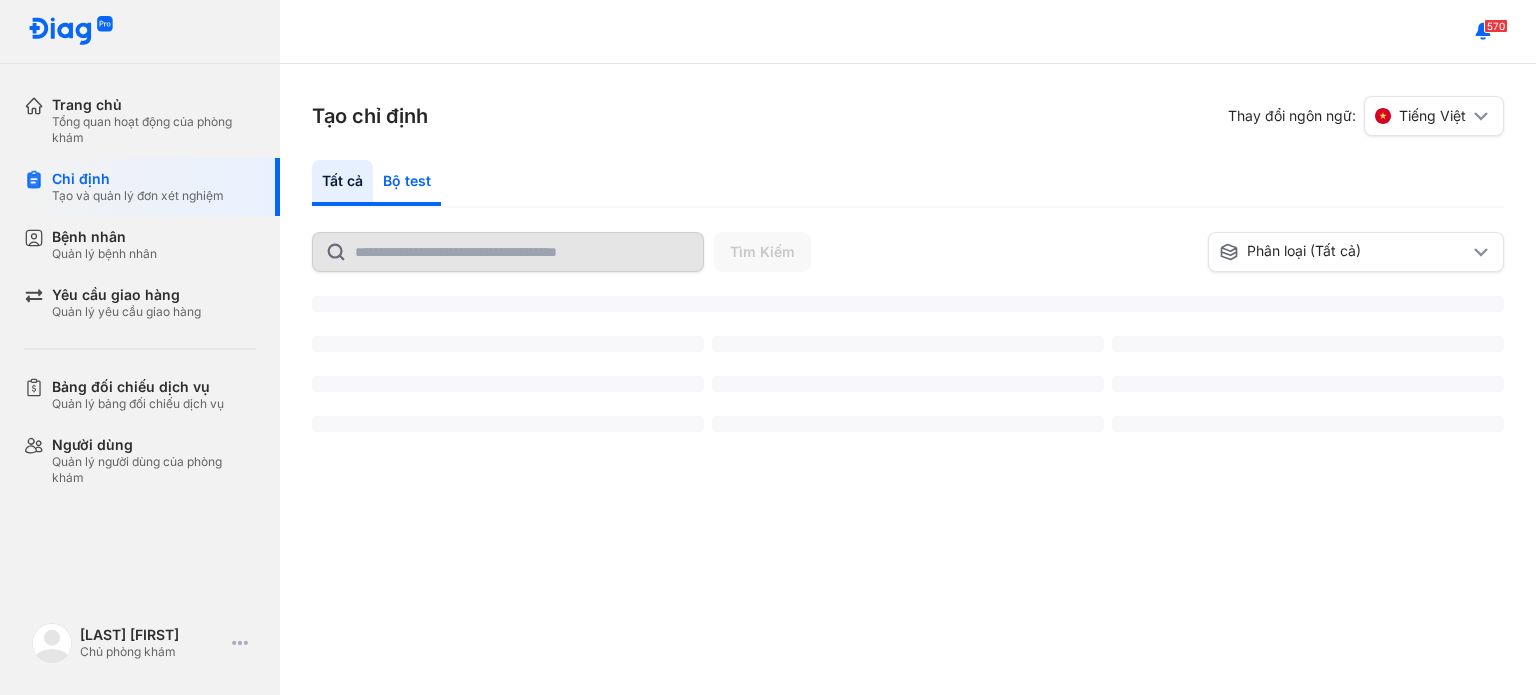 click on "Bộ test" 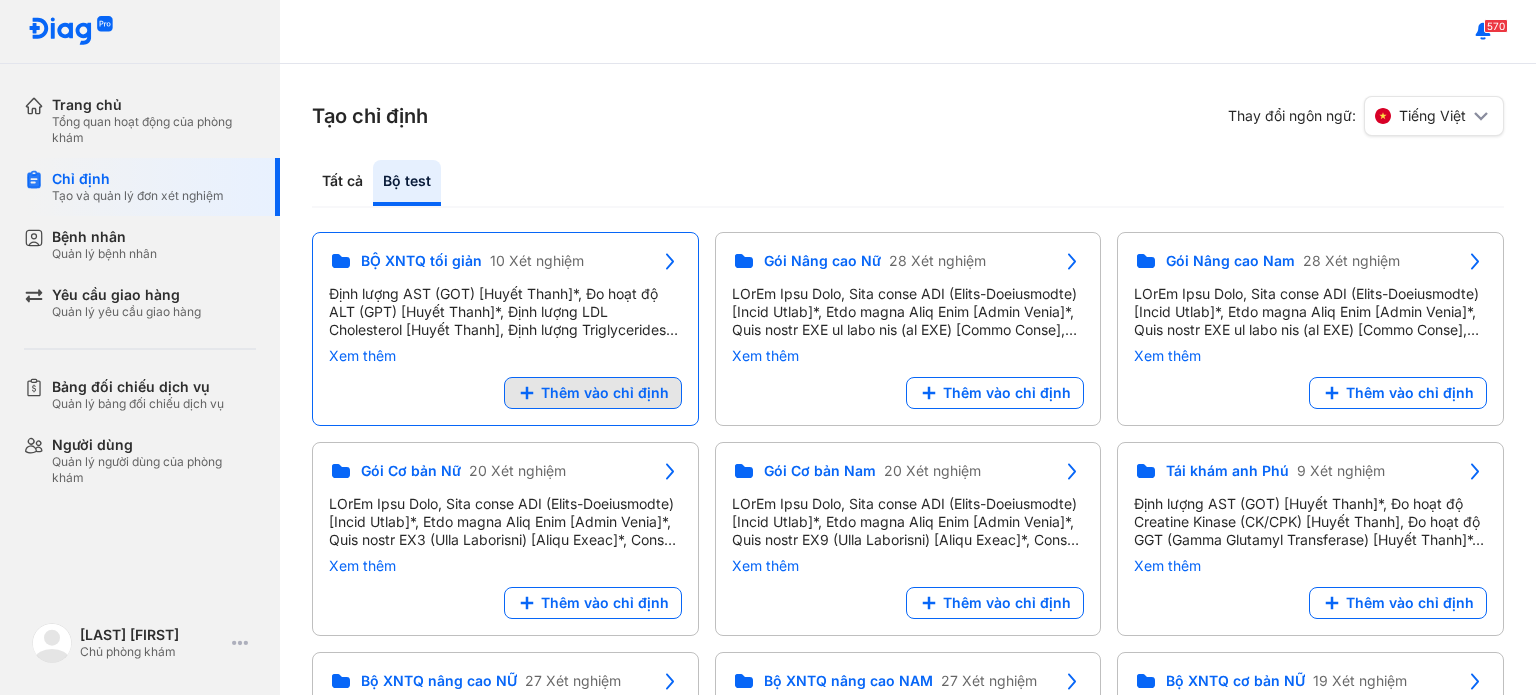 click on "Thêm vào chỉ định" 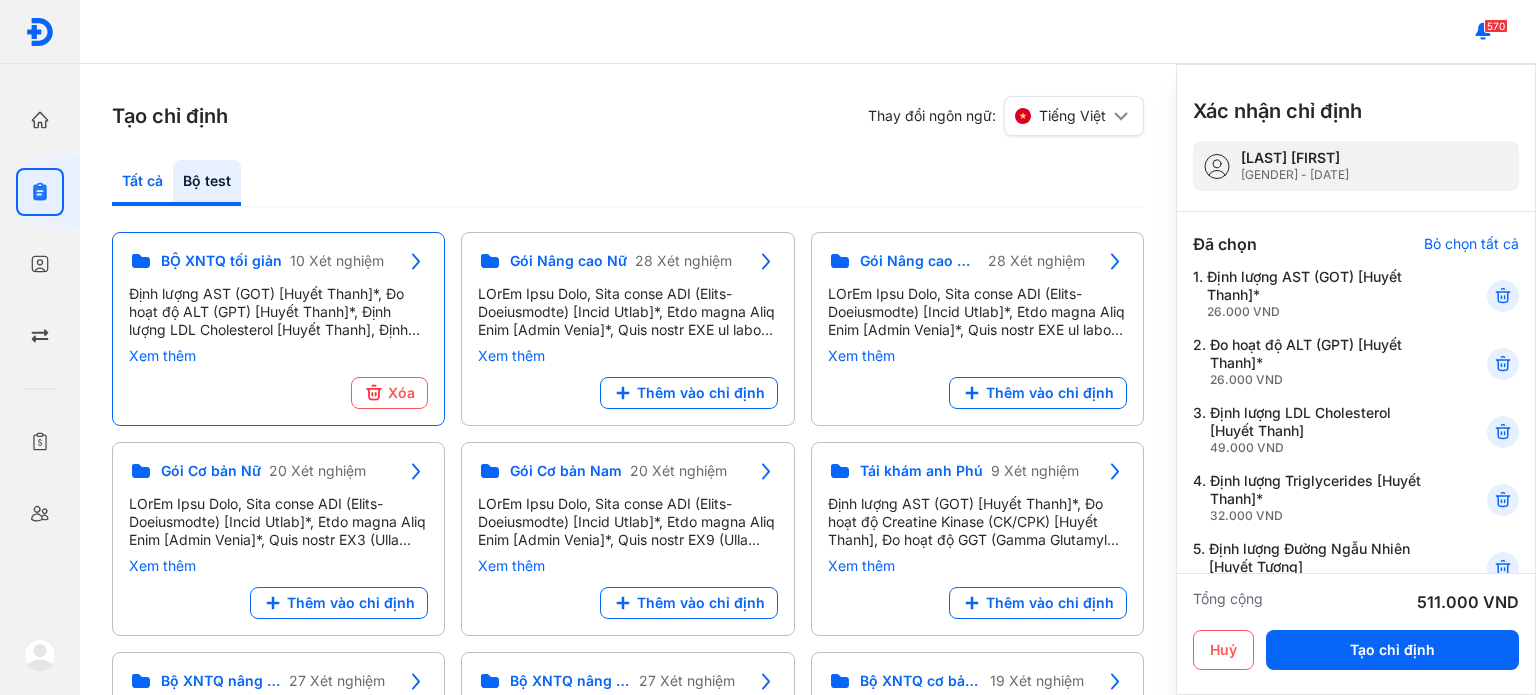 click on "Tất cả" 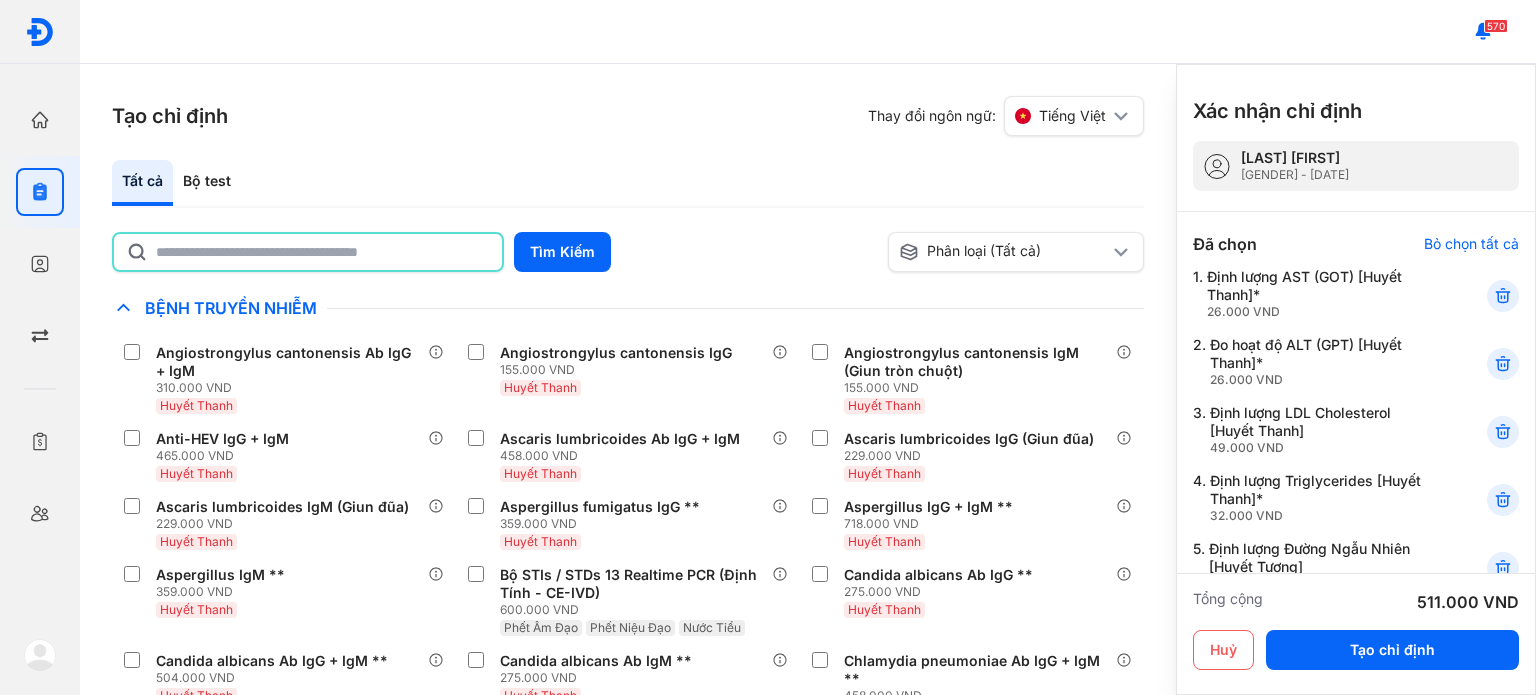 click 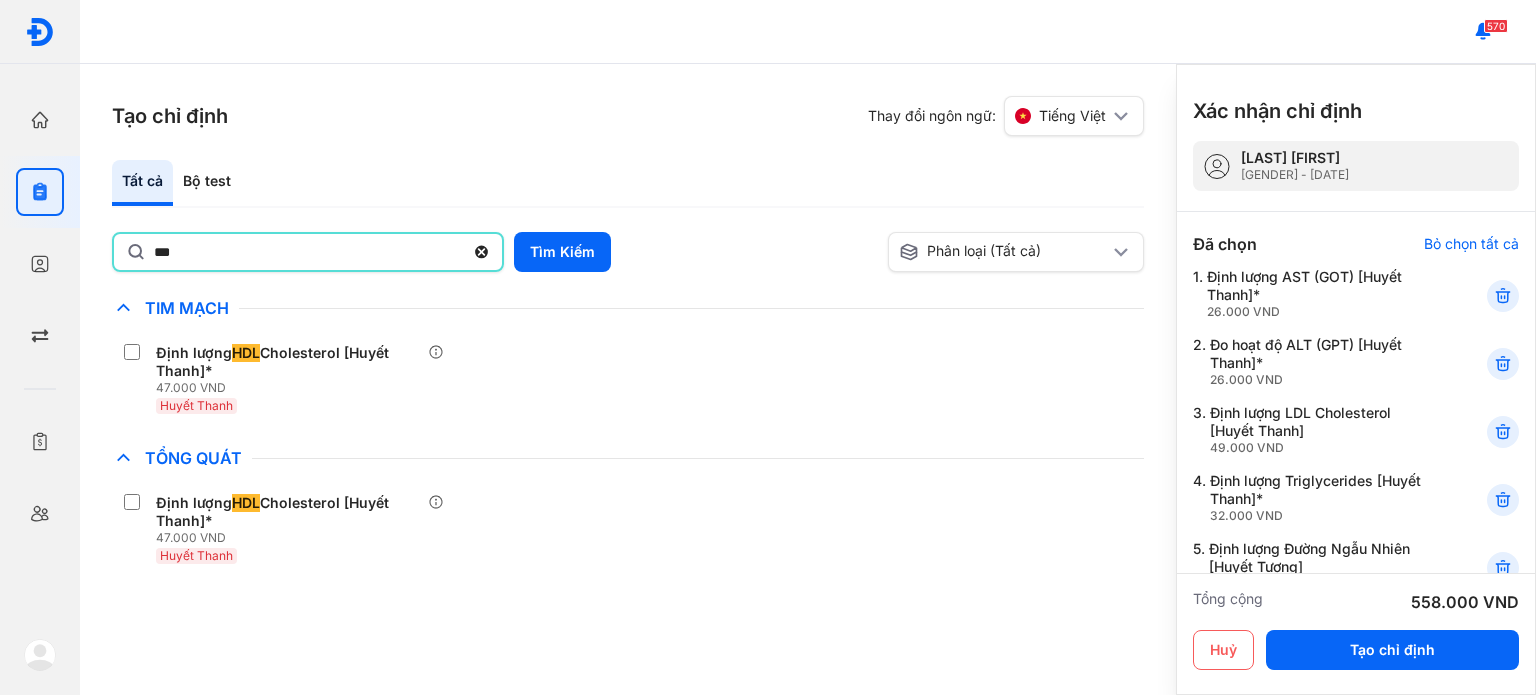 click on "***" 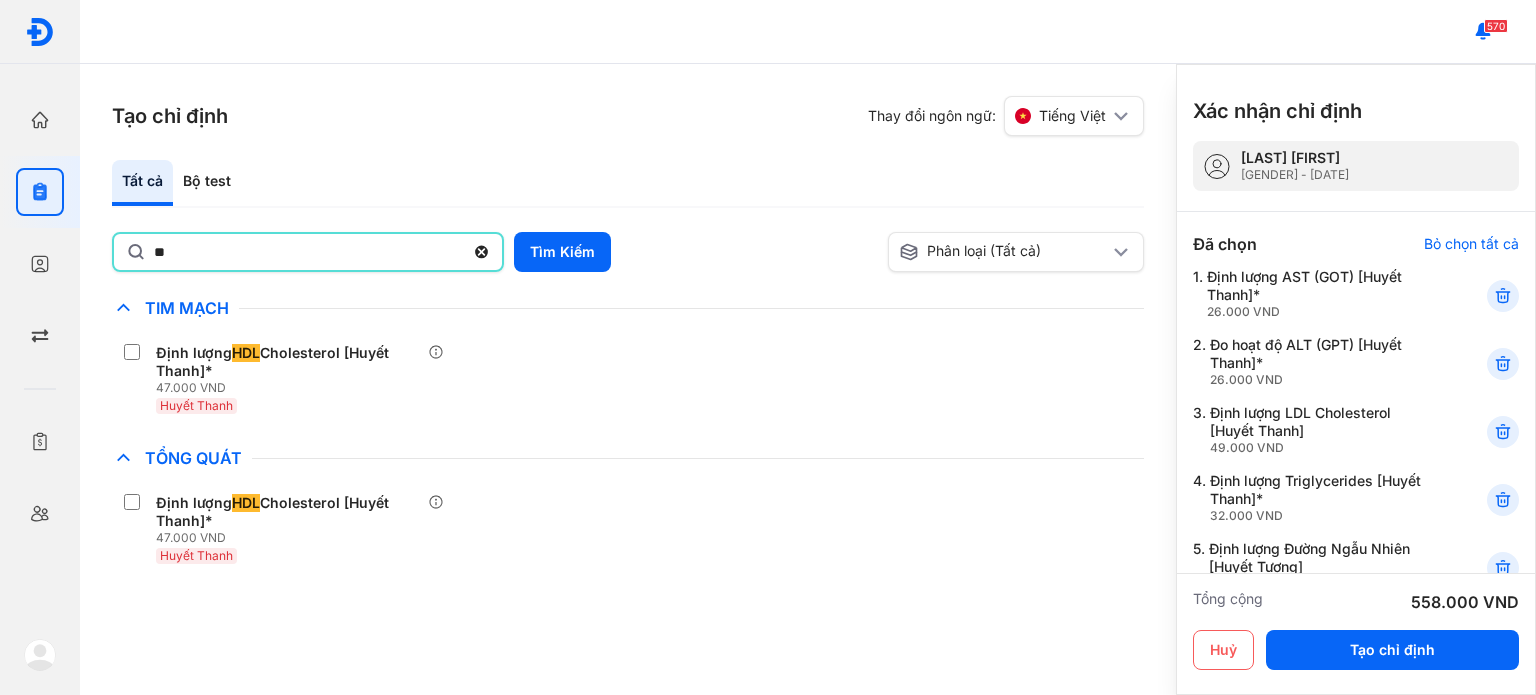 type on "*" 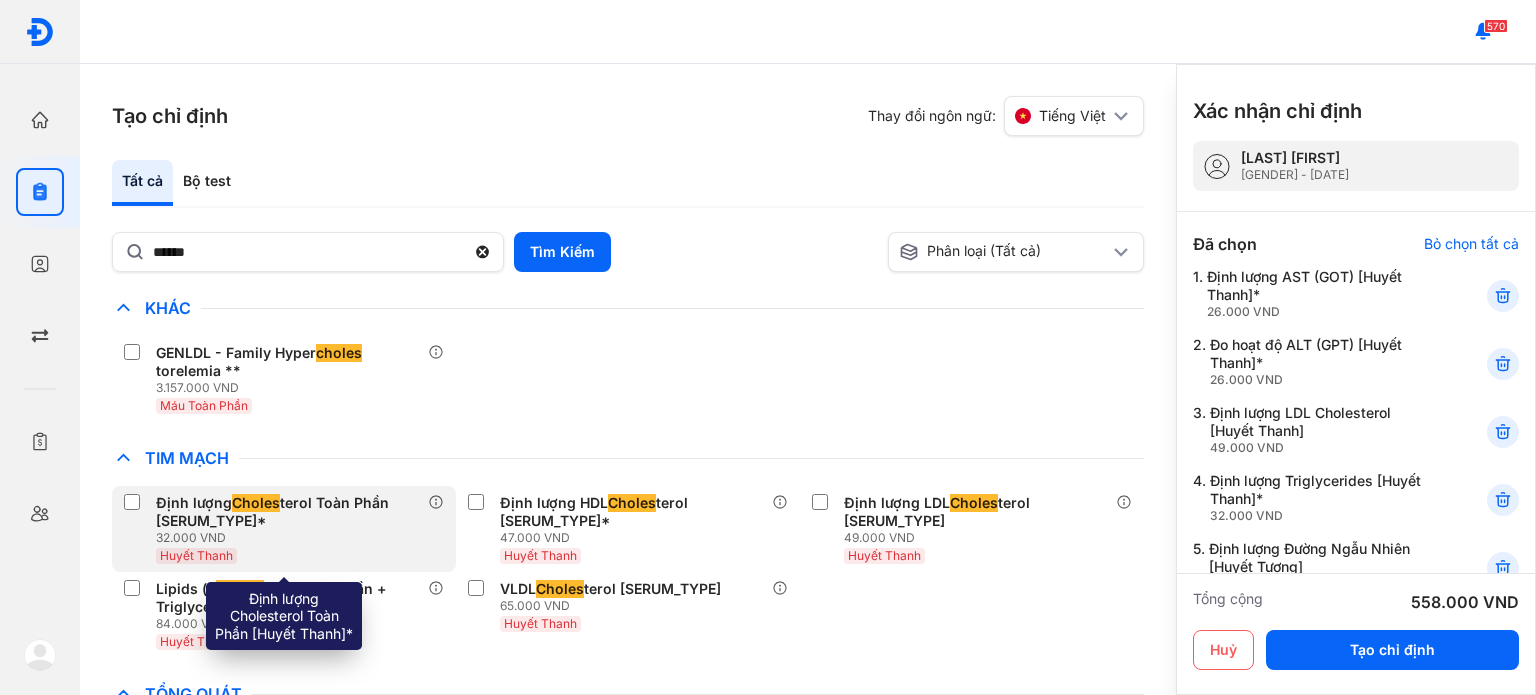 click at bounding box center [136, 504] 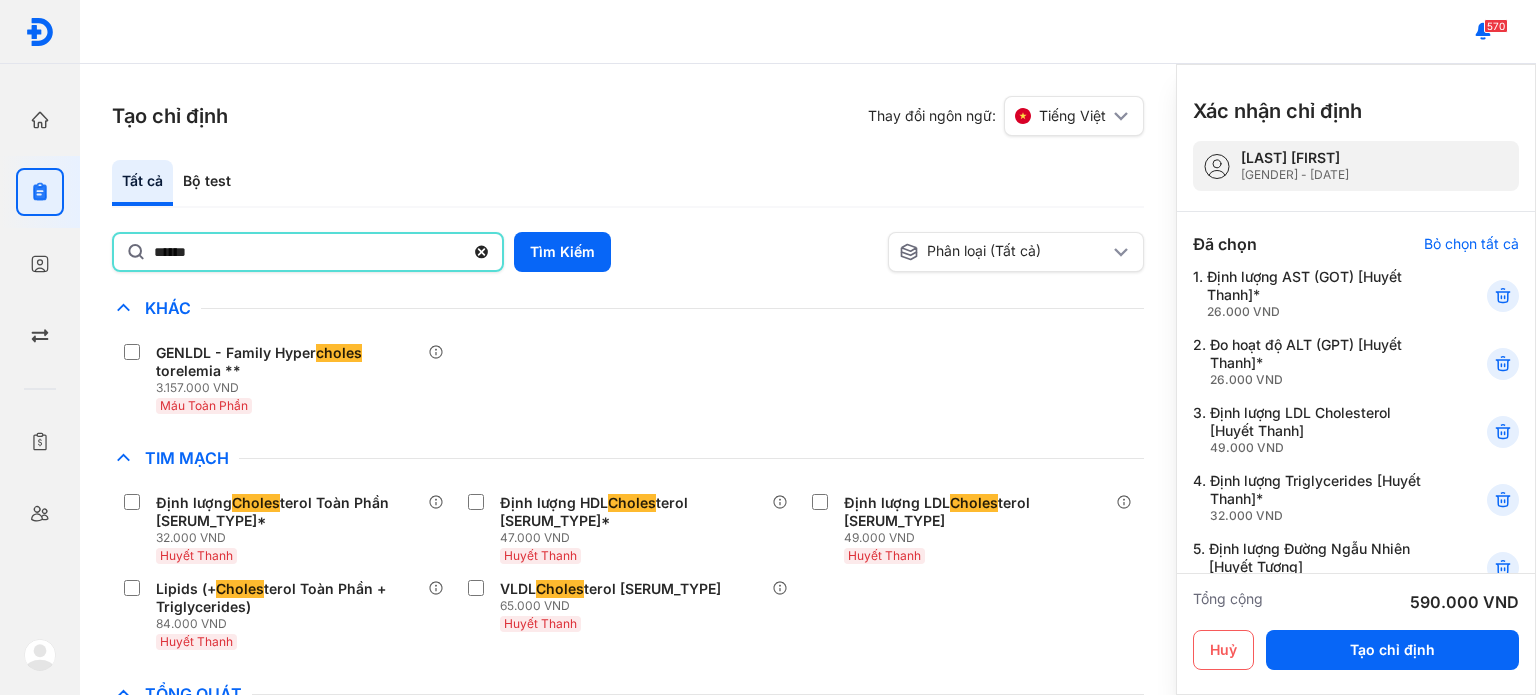 click on "******" 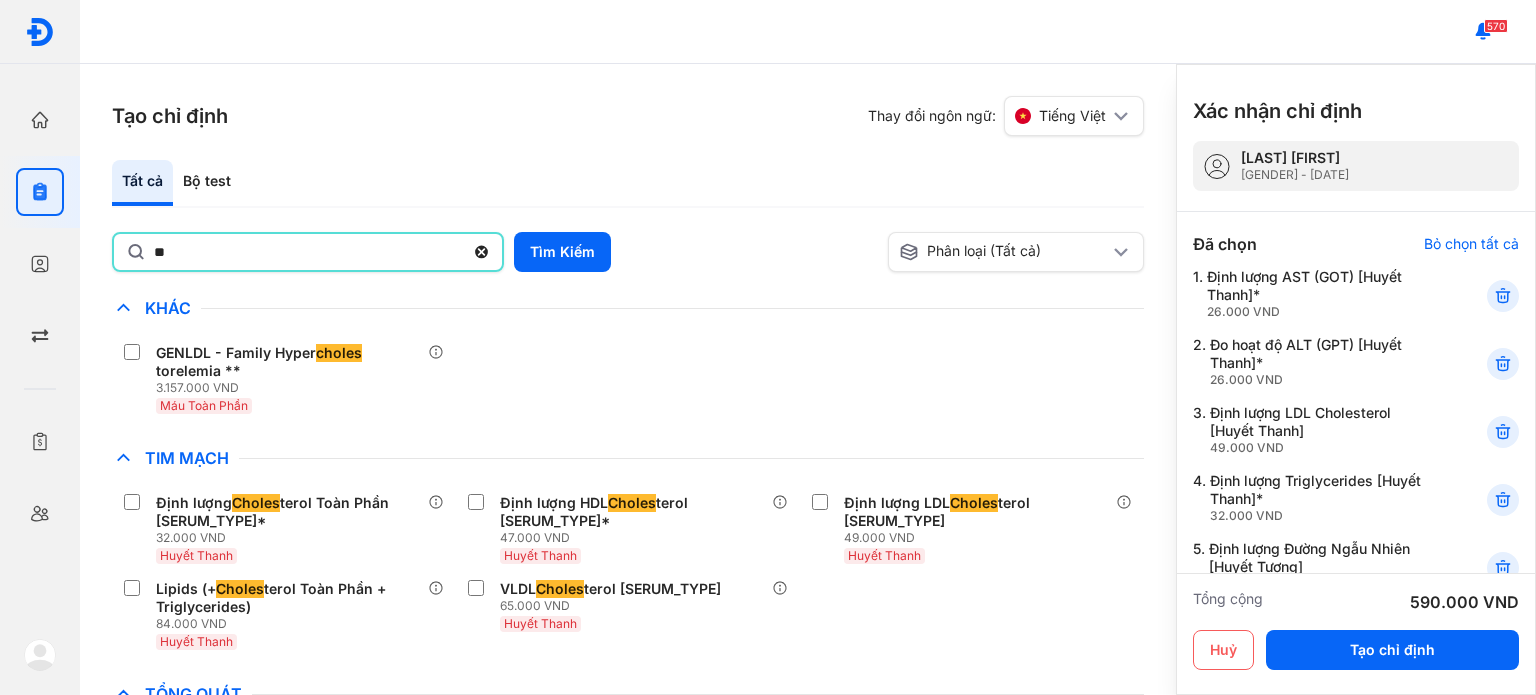 type on "*" 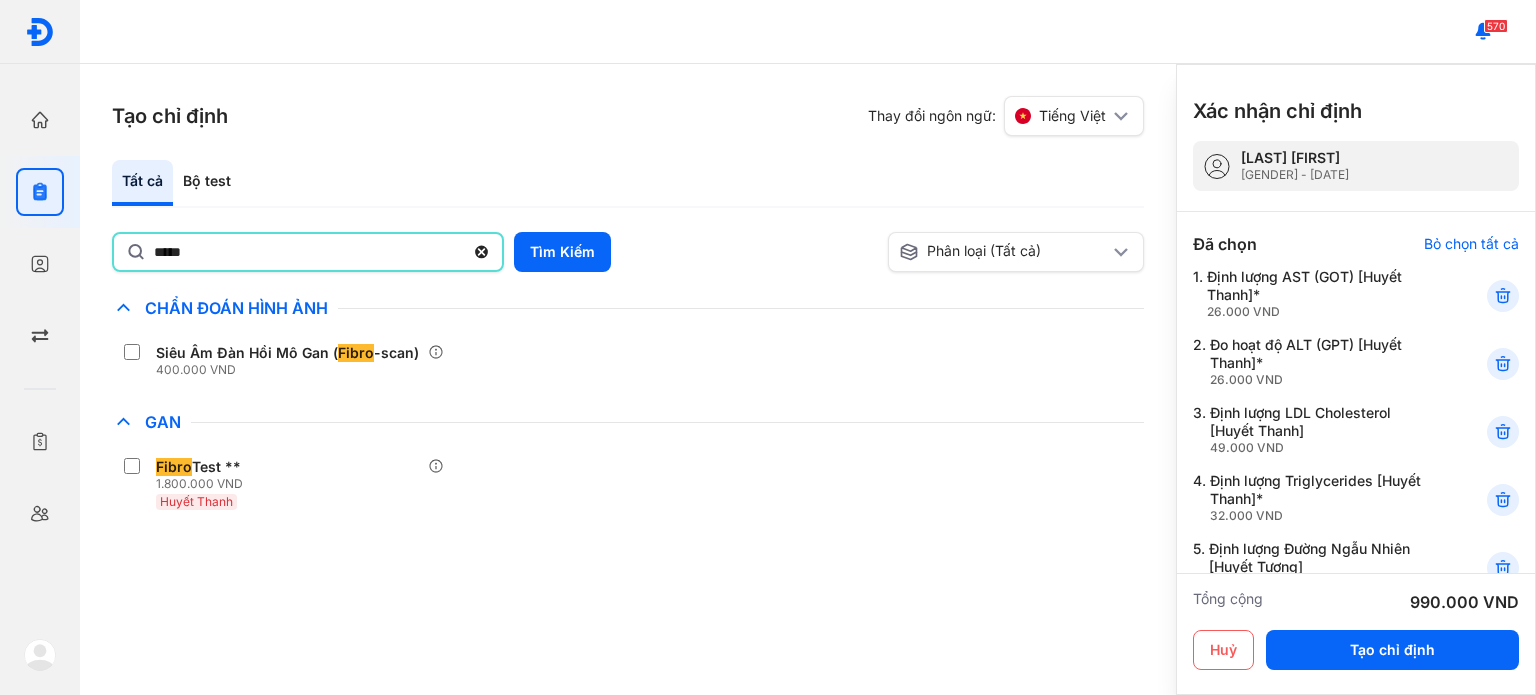 click on "*****" 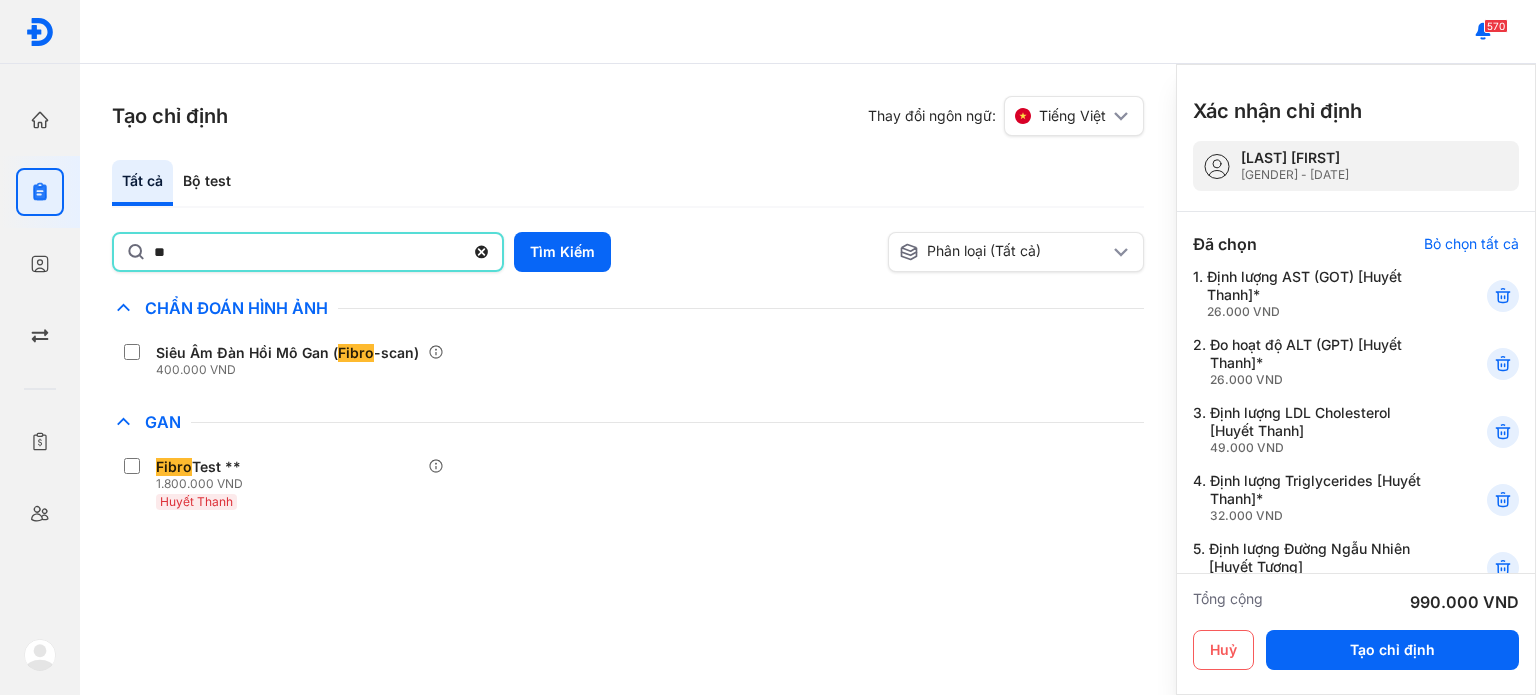 type on "*" 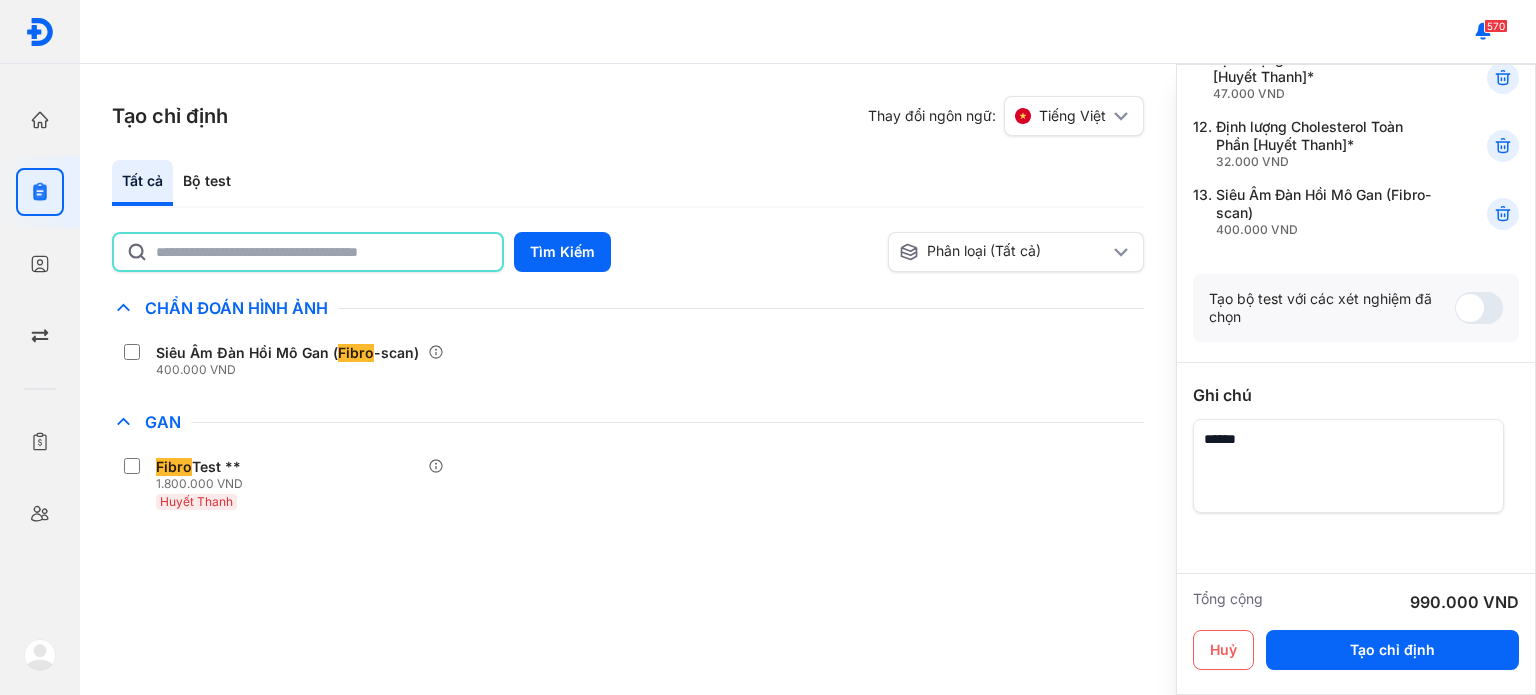 scroll, scrollTop: 956, scrollLeft: 0, axis: vertical 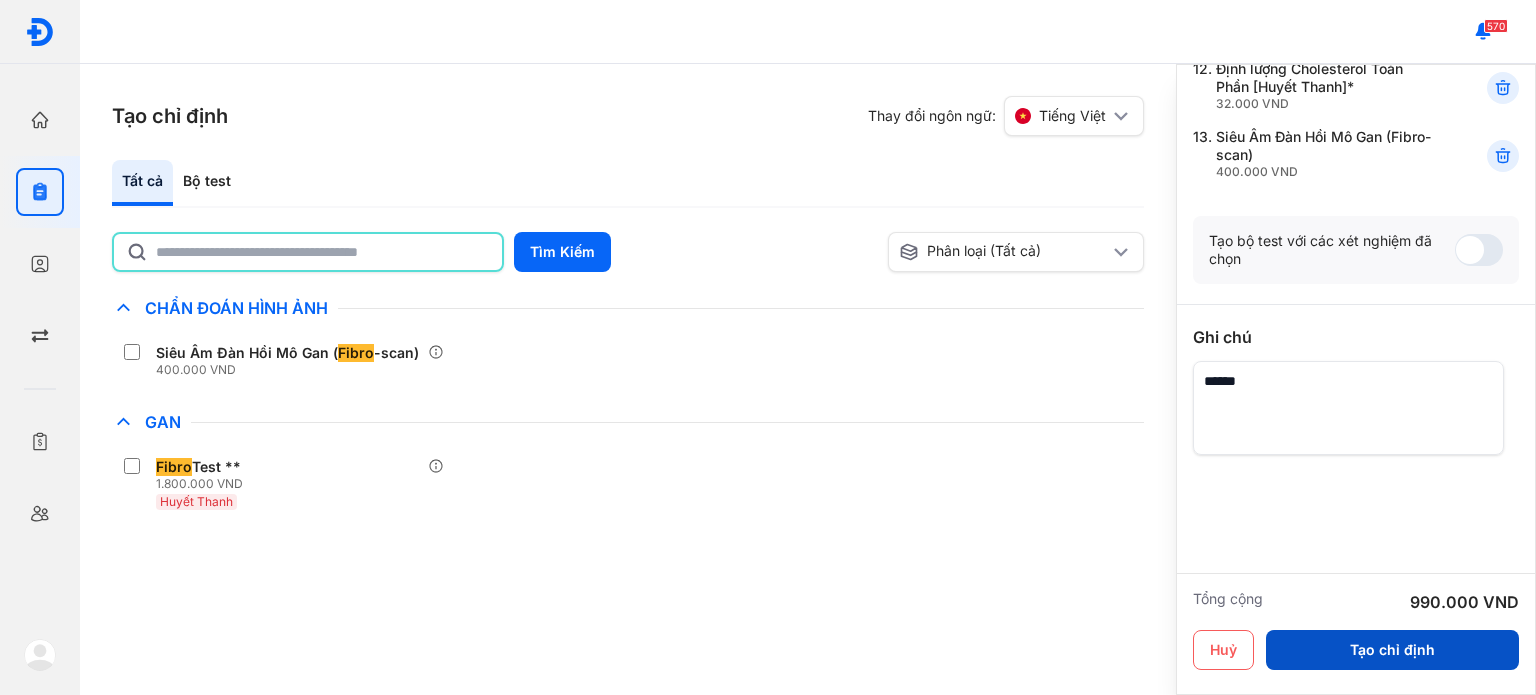 type 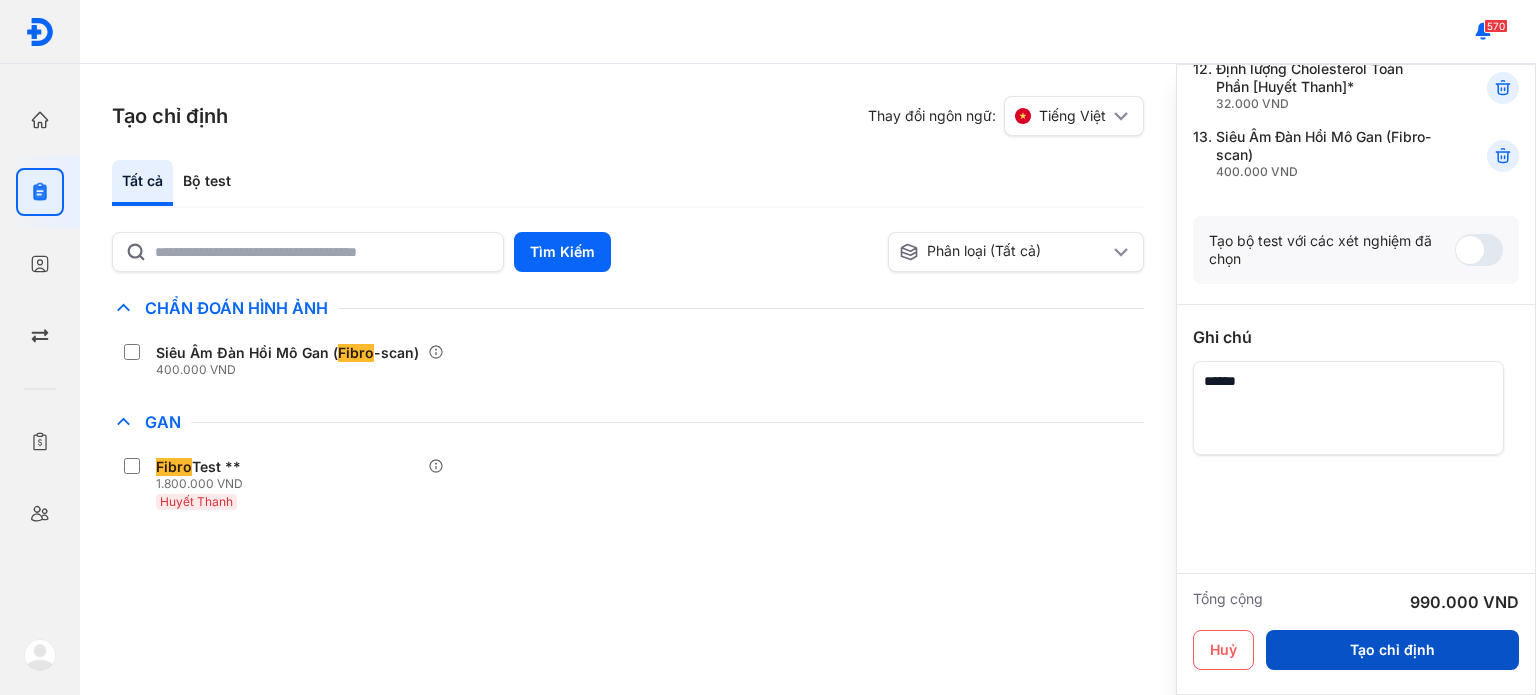 click on "Tạo chỉ định" at bounding box center [1392, 650] 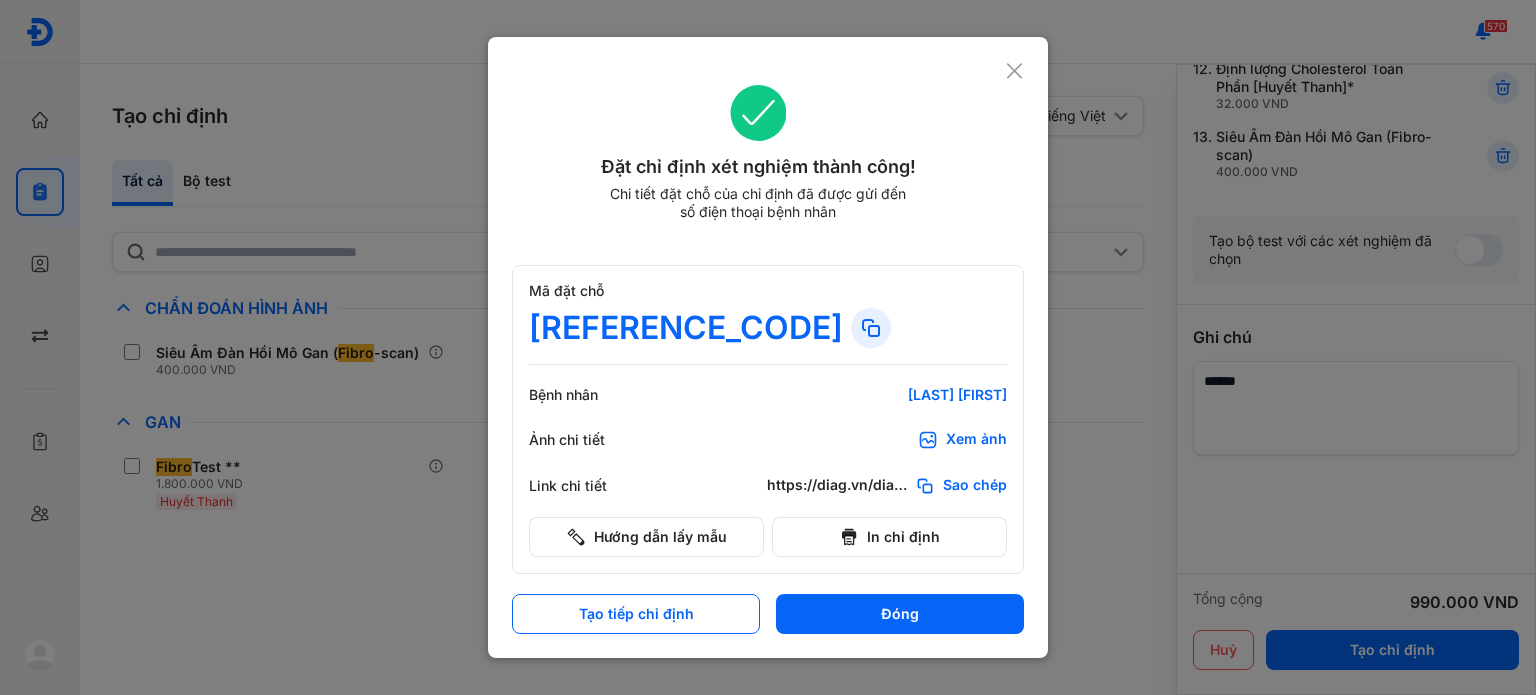 click on "Xem ảnh" at bounding box center [976, 440] 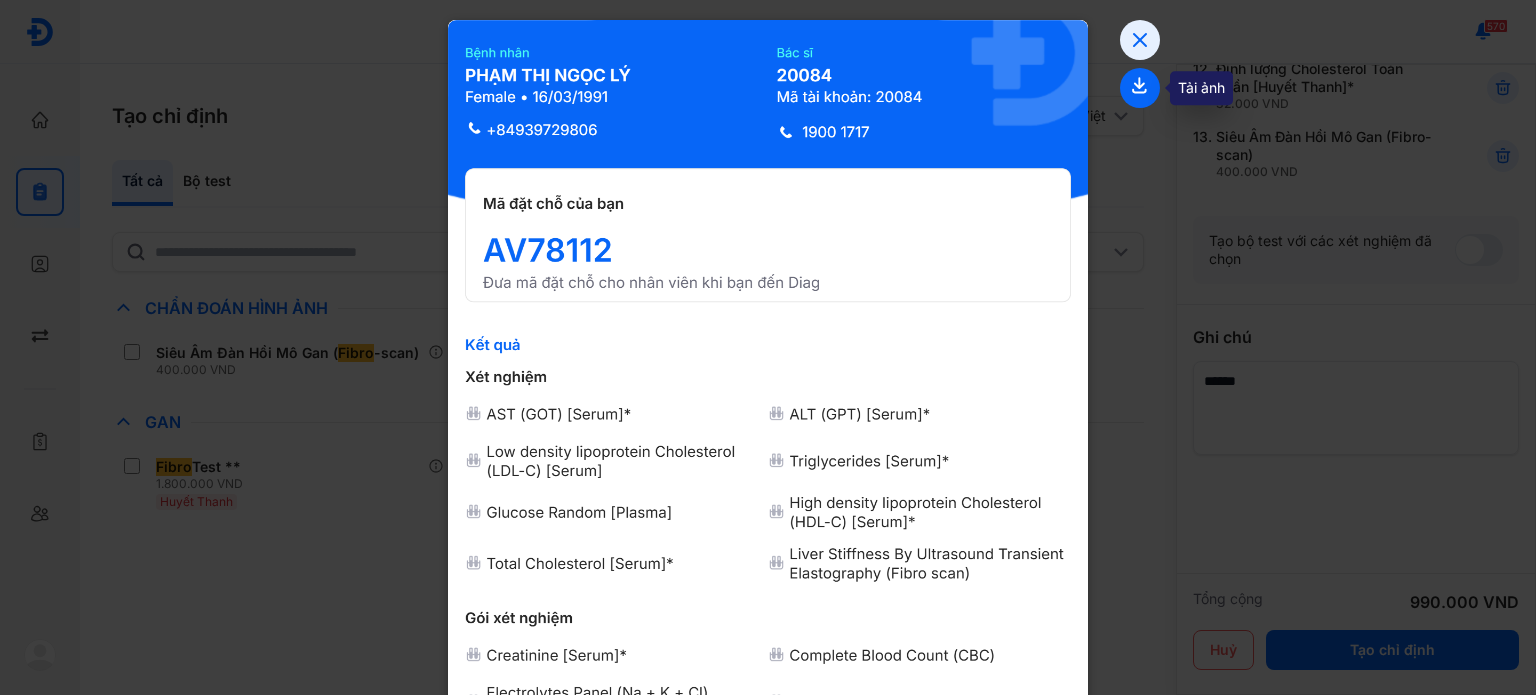 click 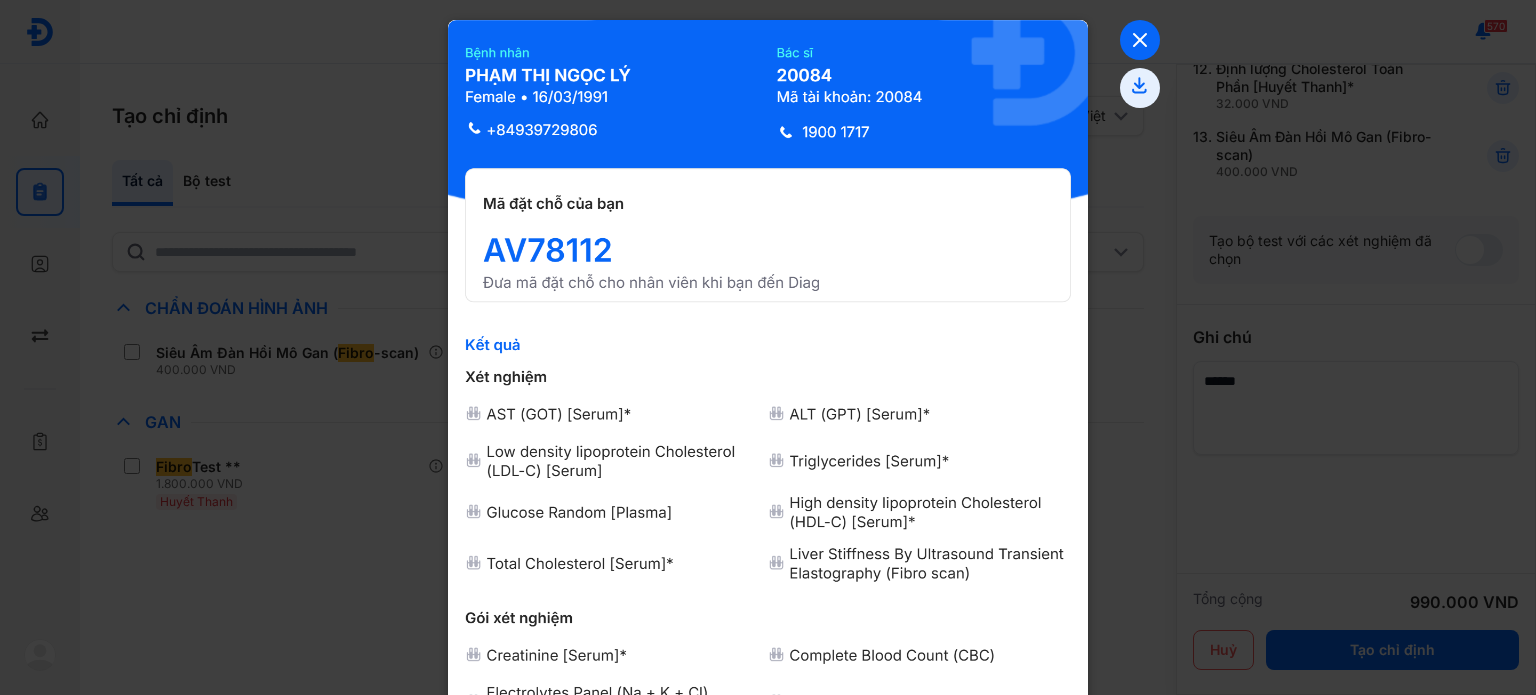 click 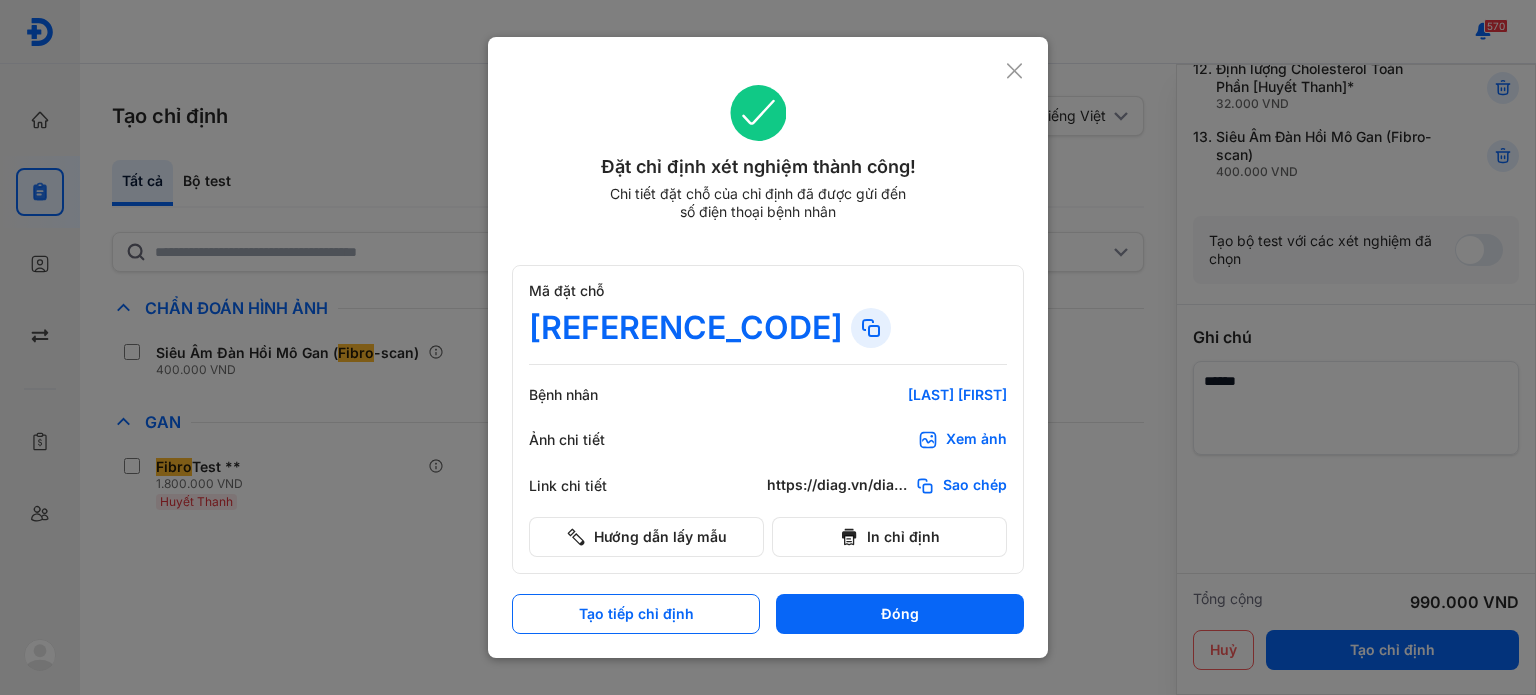 click on "Đặt chỉ định xét nghiệm thành công! Chi tiết đặt chỗ của chỉ định đã được gửi đến số điện thoại bệnh nhân Mã đặt chỗ AV78112 Bệnh nhân PHẠM THỊ NGỌC LÝ Ảnh chi tiết Xem ảnh Link chi tiết https://diag.vn/diagpro/booking?reference_code=AV78112 Sao chép Hướng dẫn lấy mẫu In chỉ định Tạo tiếp chỉ định Đóng" at bounding box center (768, 347) 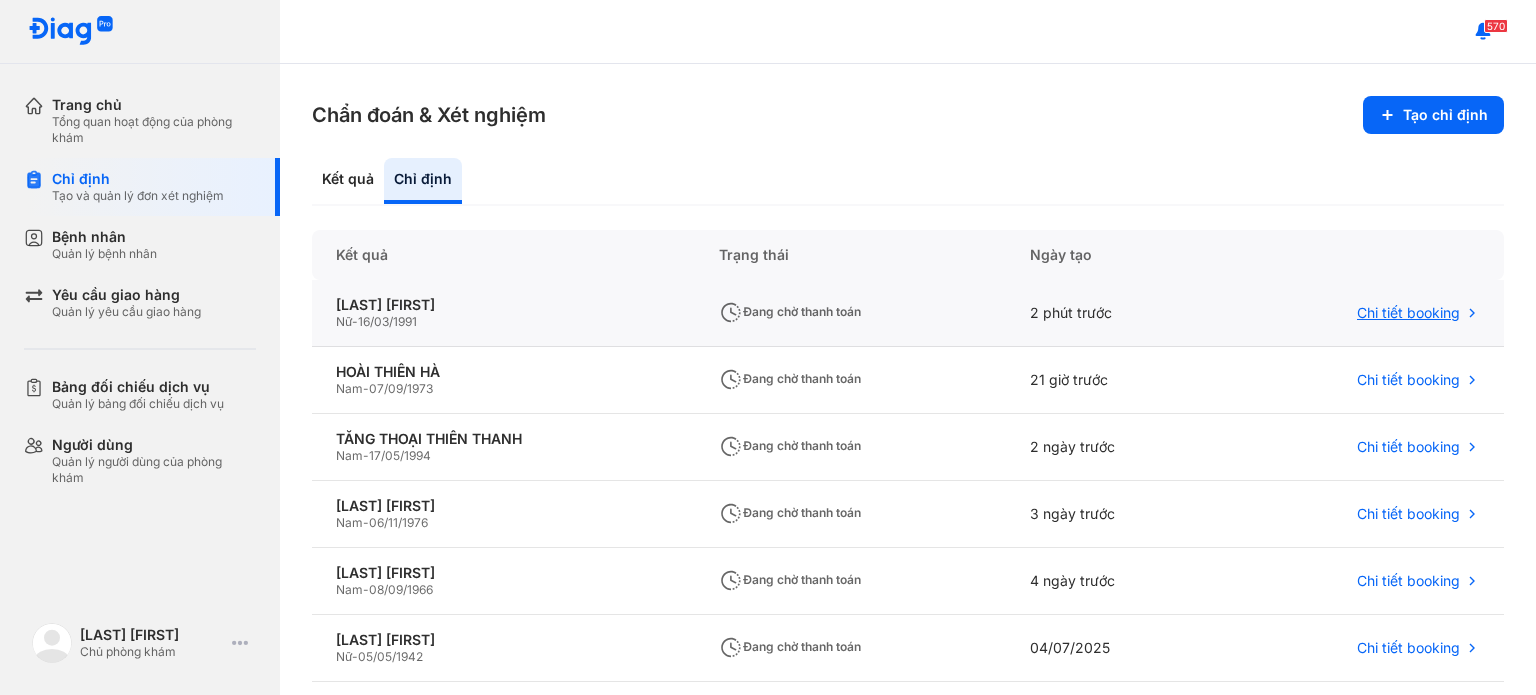 click on "Chi tiết booking" at bounding box center [1408, 313] 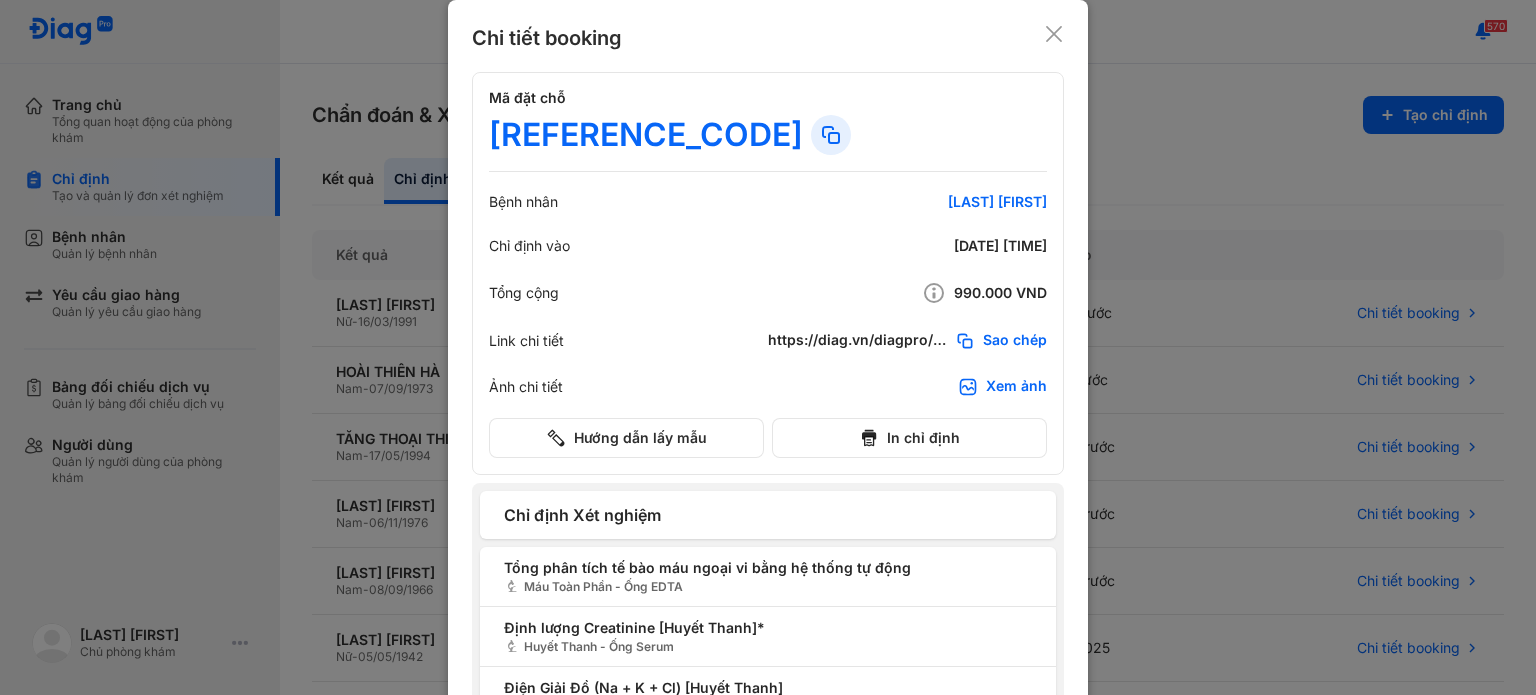 click 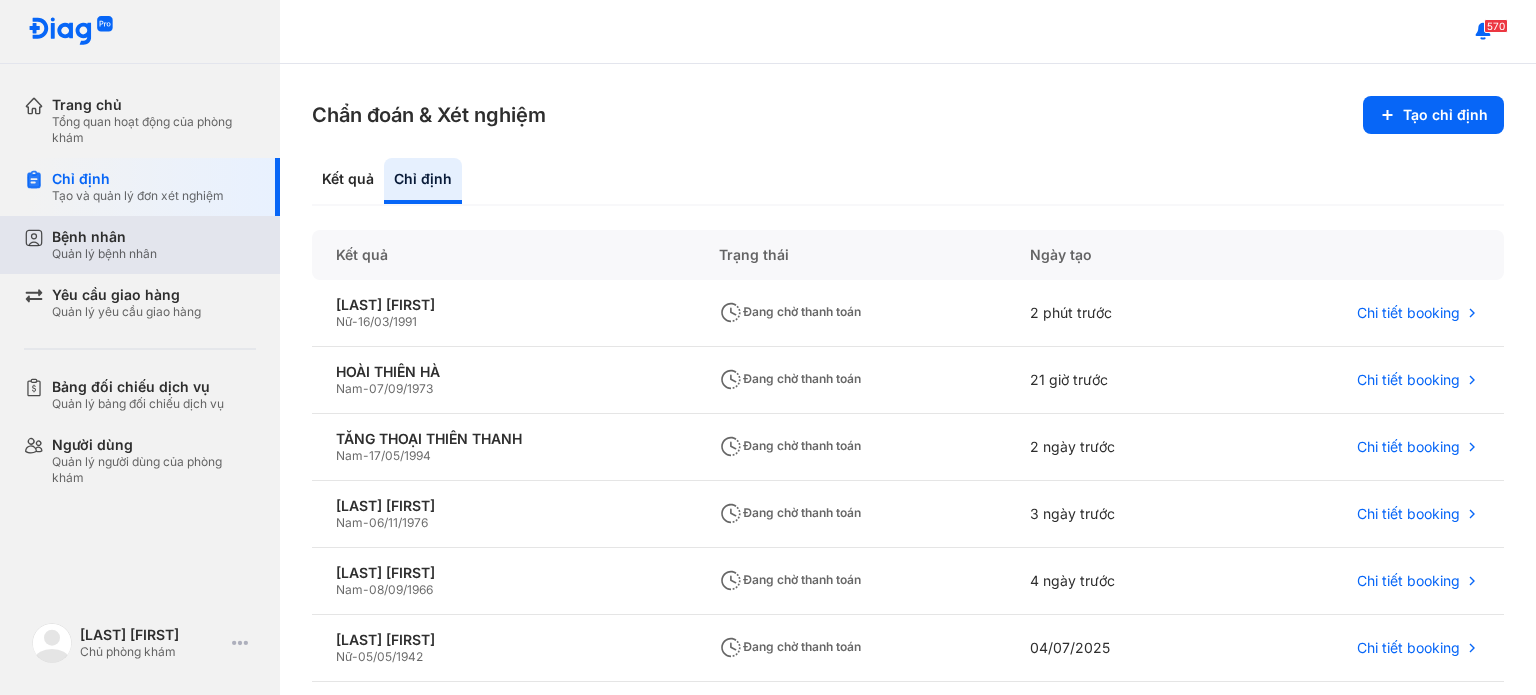 click on "Bệnh nhân Quản lý bệnh nhân" at bounding box center (154, 245) 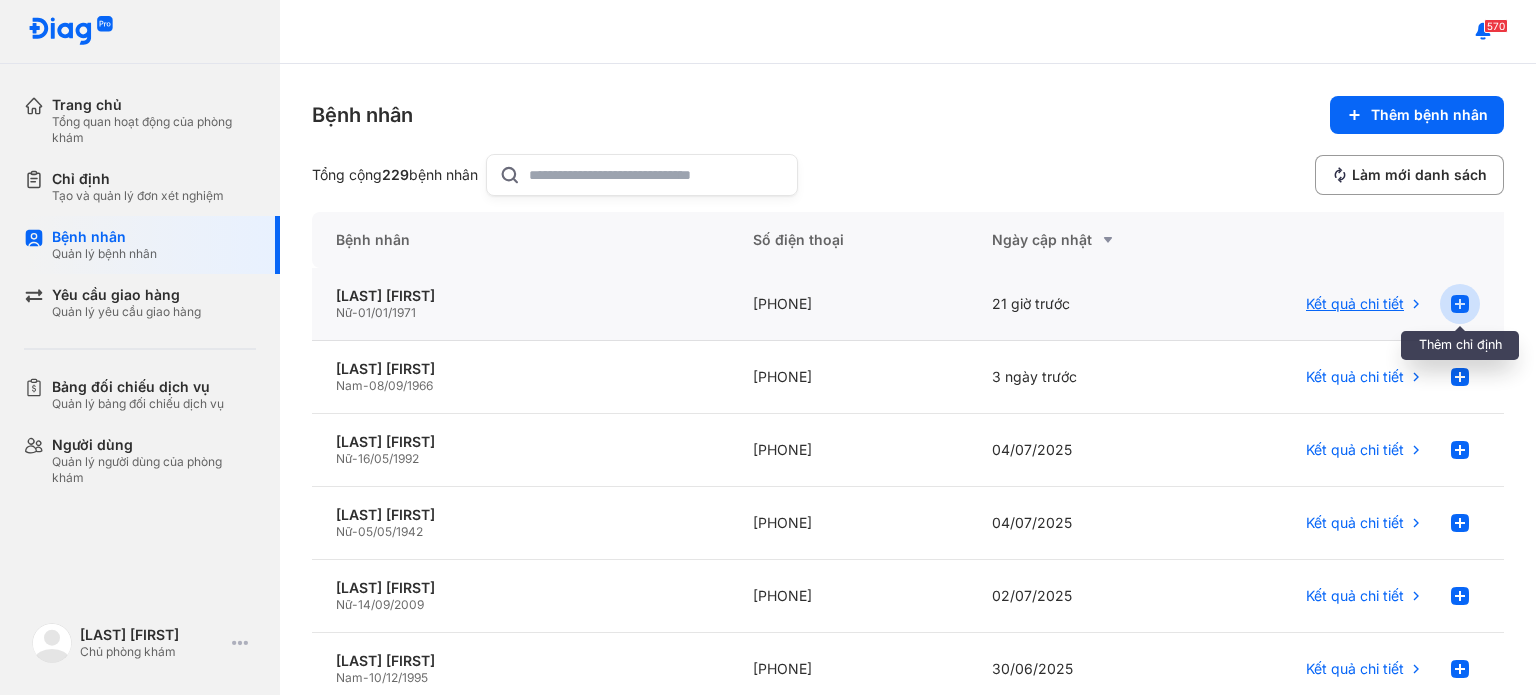 click 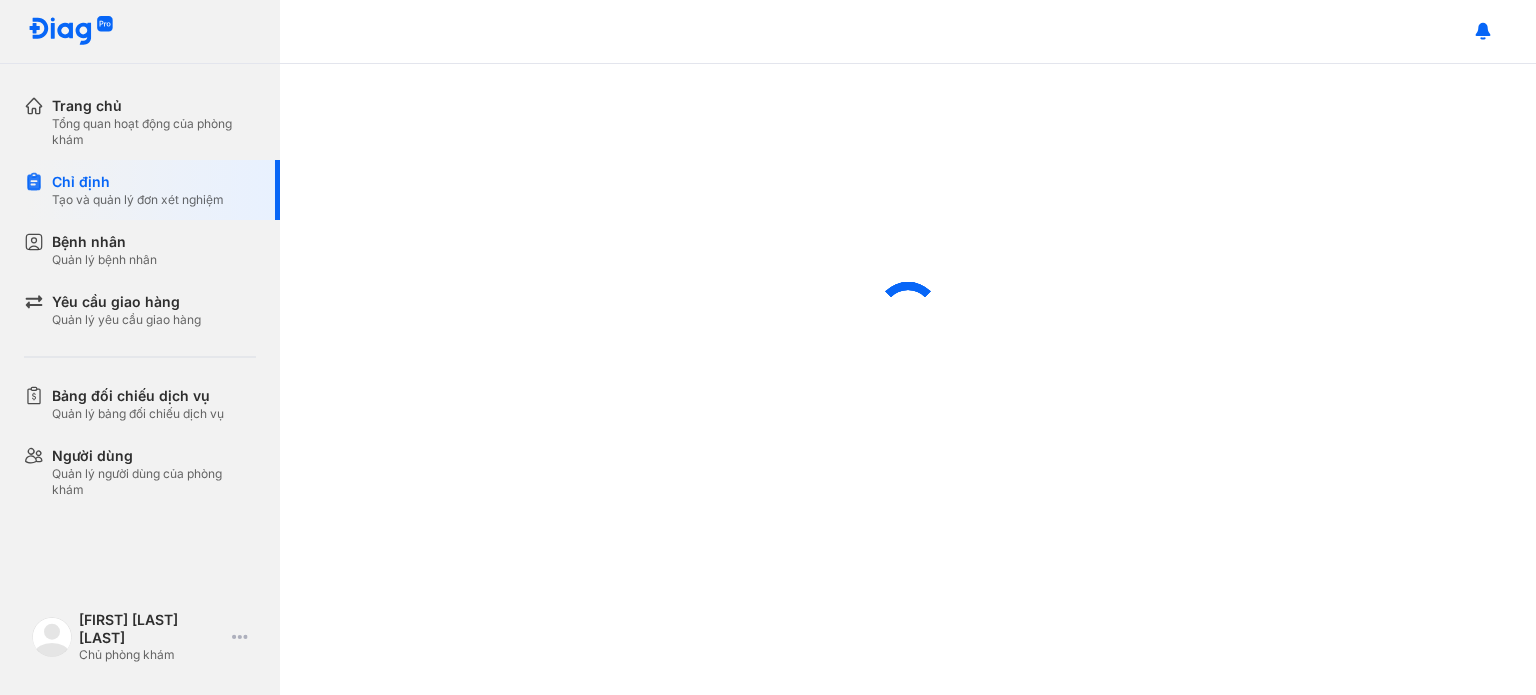 scroll, scrollTop: 0, scrollLeft: 0, axis: both 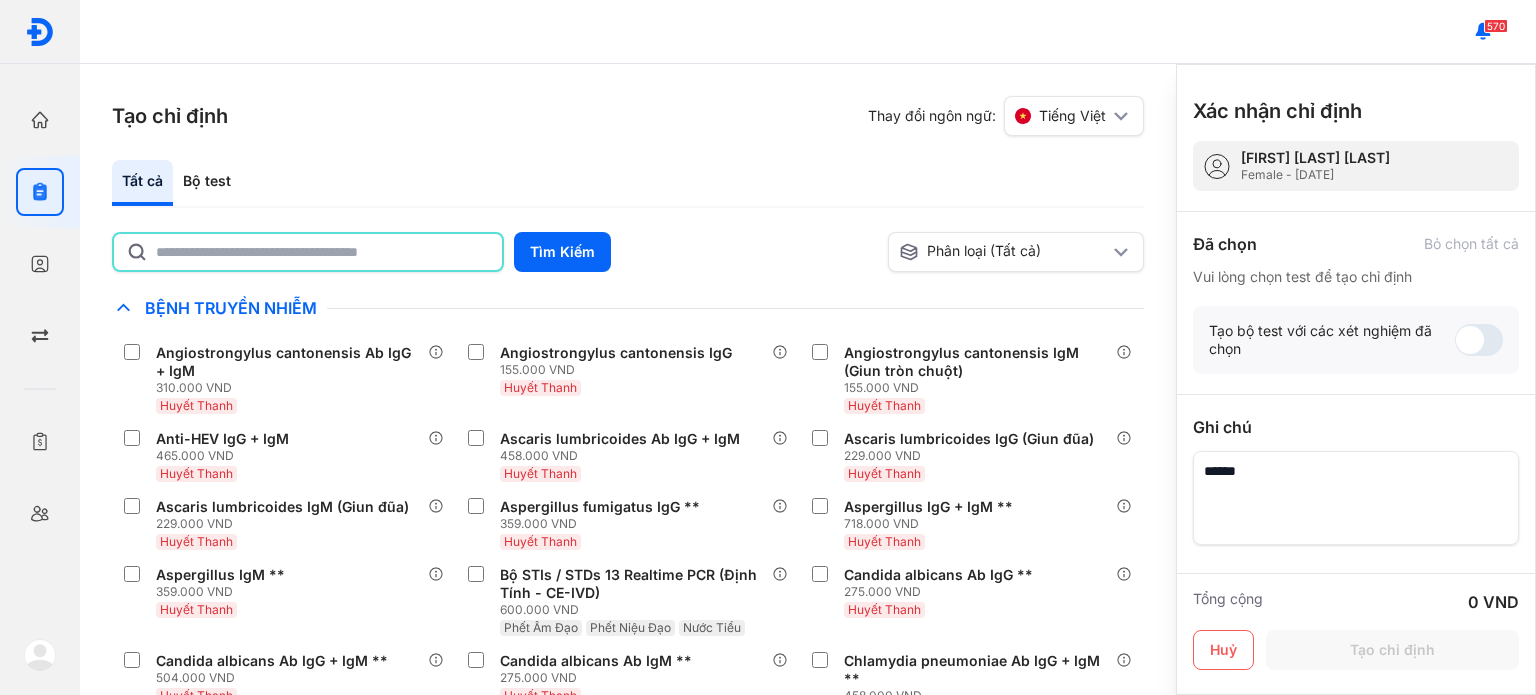 click 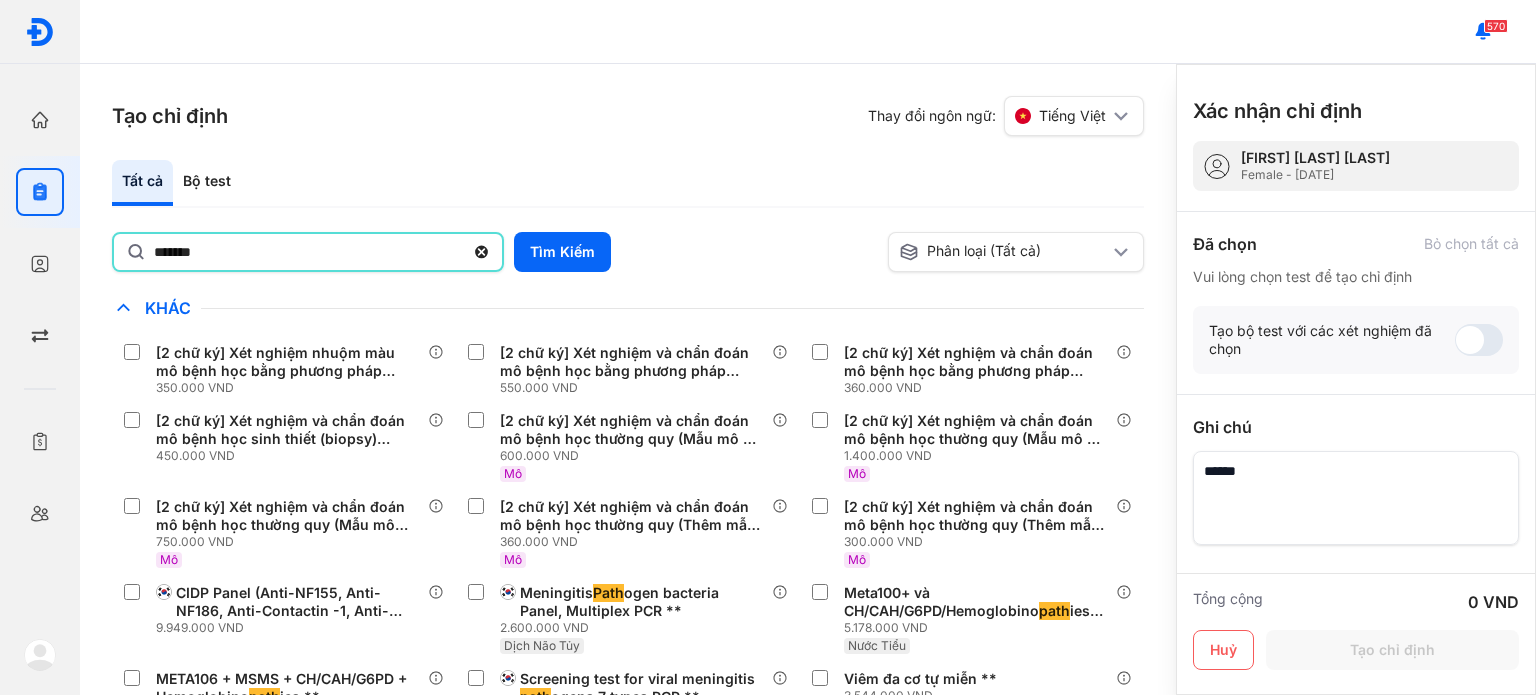 type on "*******" 